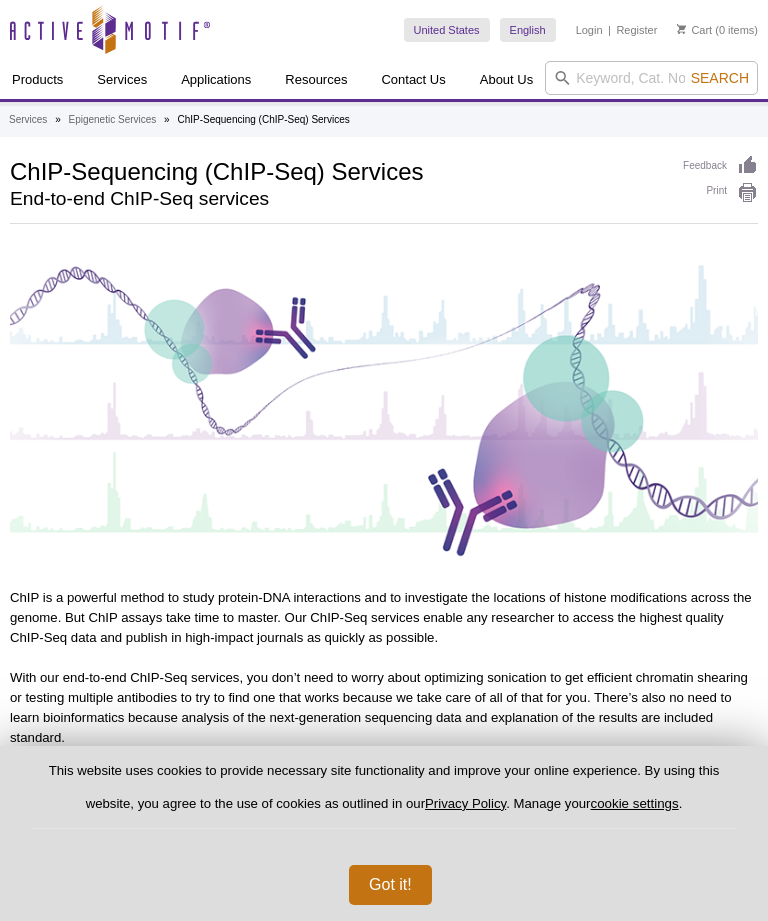click on "Skip to content
Active Motif Logo
Enabling Epigenetics Research" at bounding box center (202, 29) 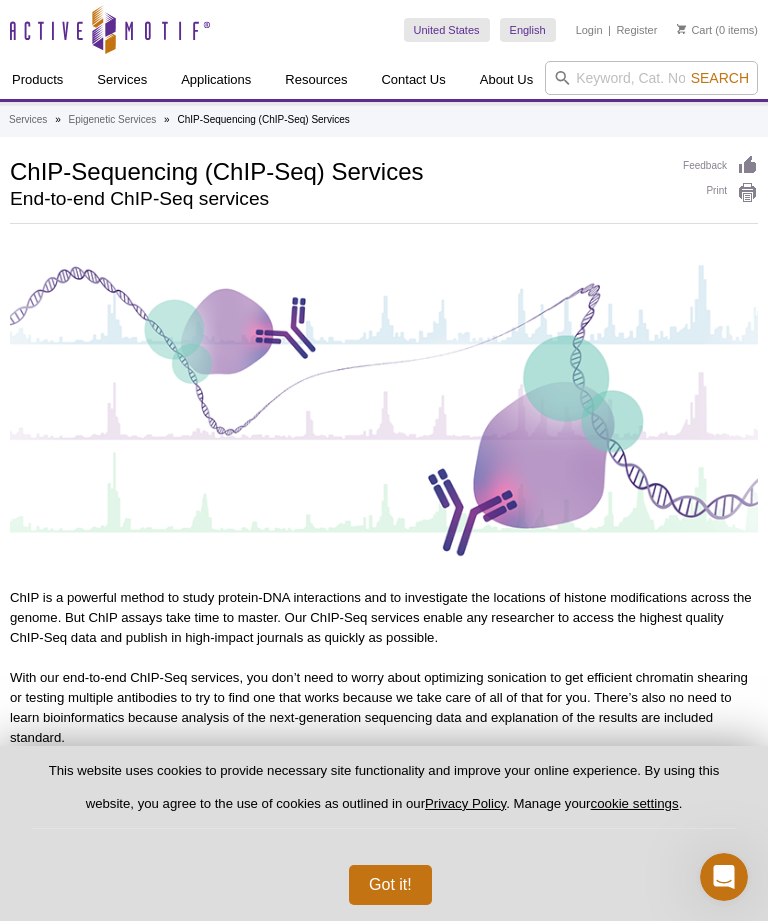 click on "ChIP-Sequencing (ChIP-Seq) Services
End-to-end ChIP-Seq services" at bounding box center [336, 186] 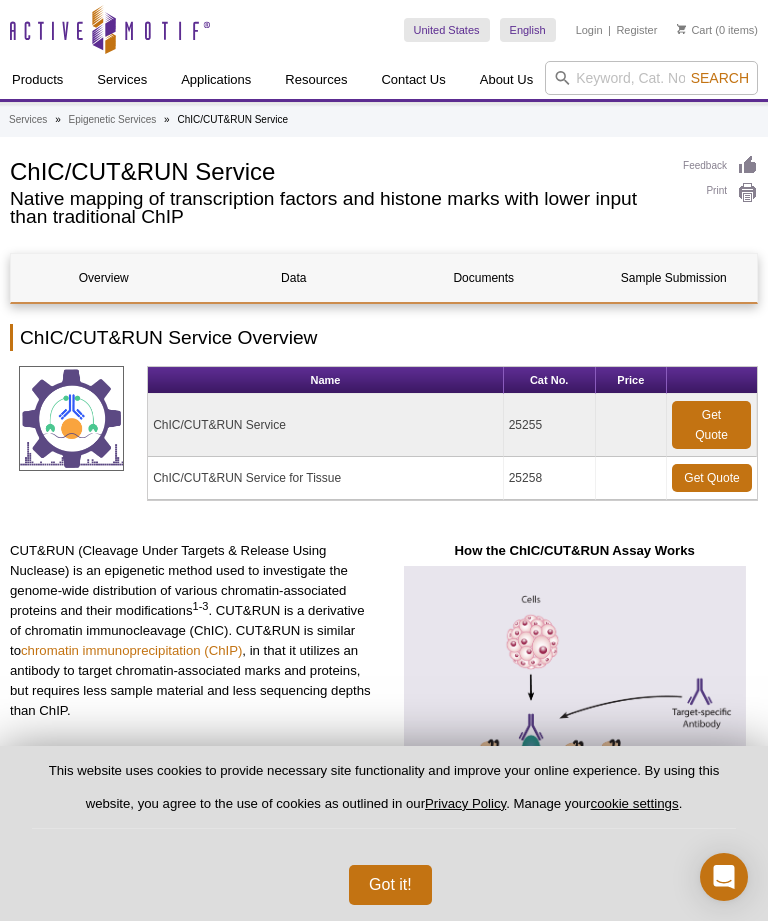 click on "Skip to content
Active Motif Logo
Enabling Epigenetics Research" at bounding box center [202, 29] 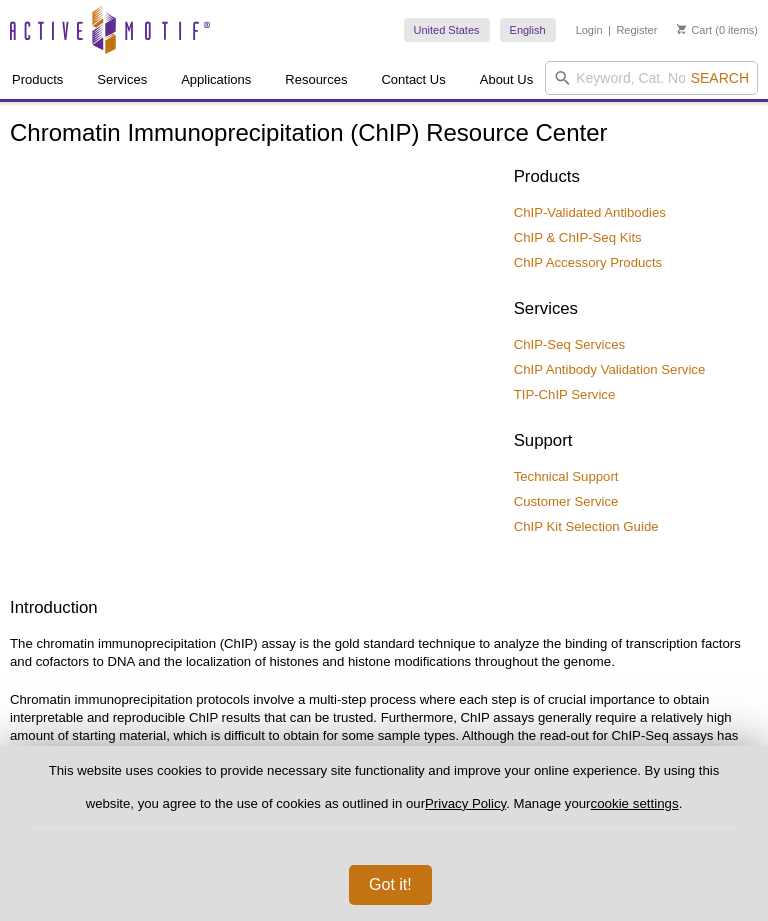click at bounding box center (254, 363) 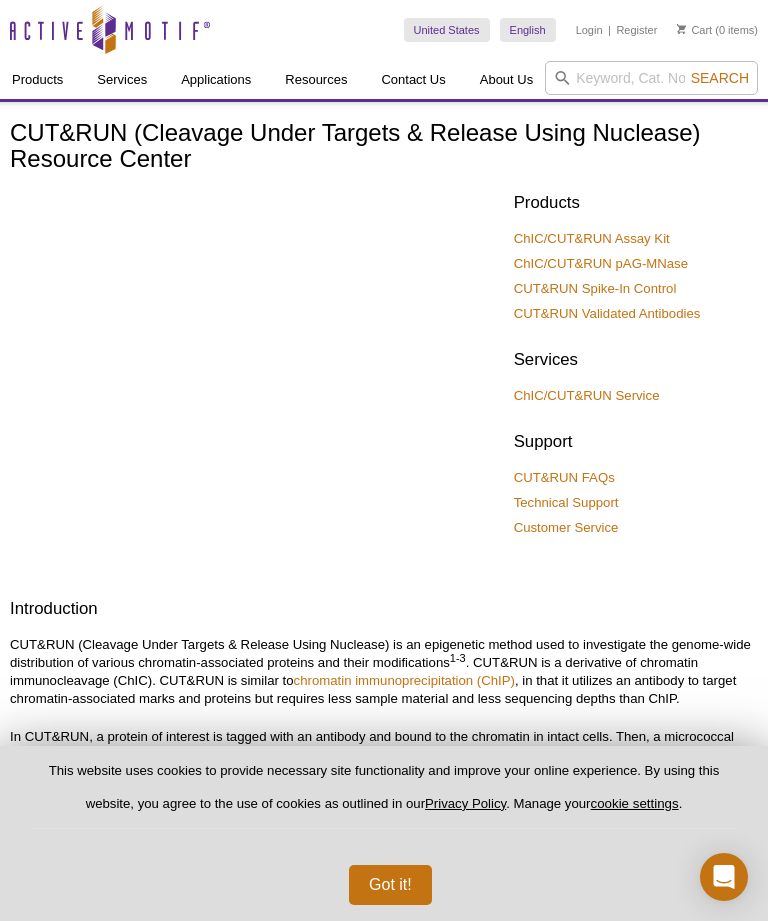 scroll, scrollTop: 0, scrollLeft: 0, axis: both 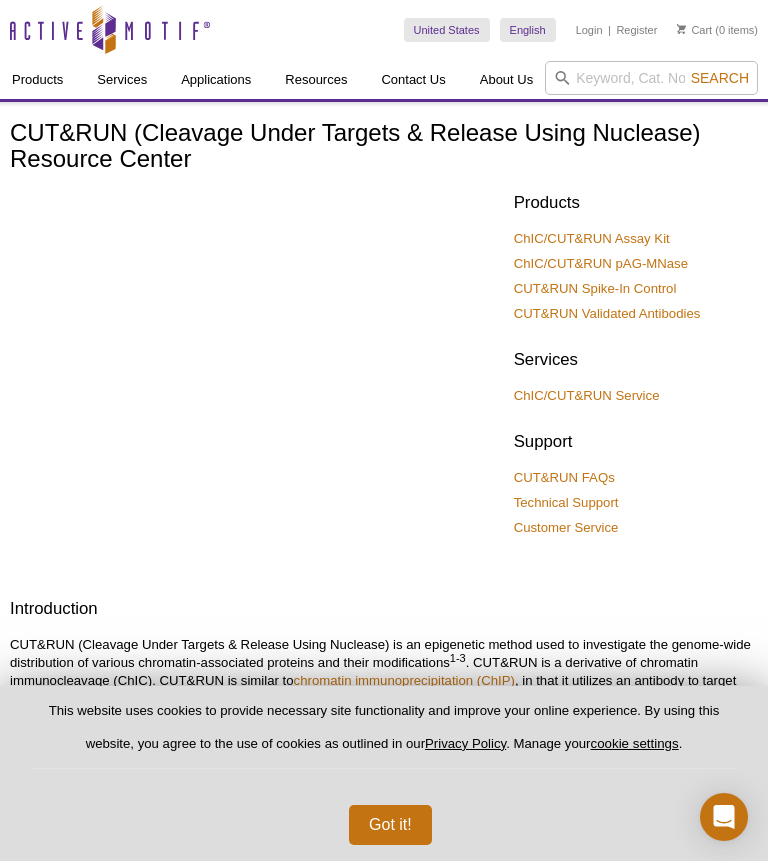 click at bounding box center (254, 377) 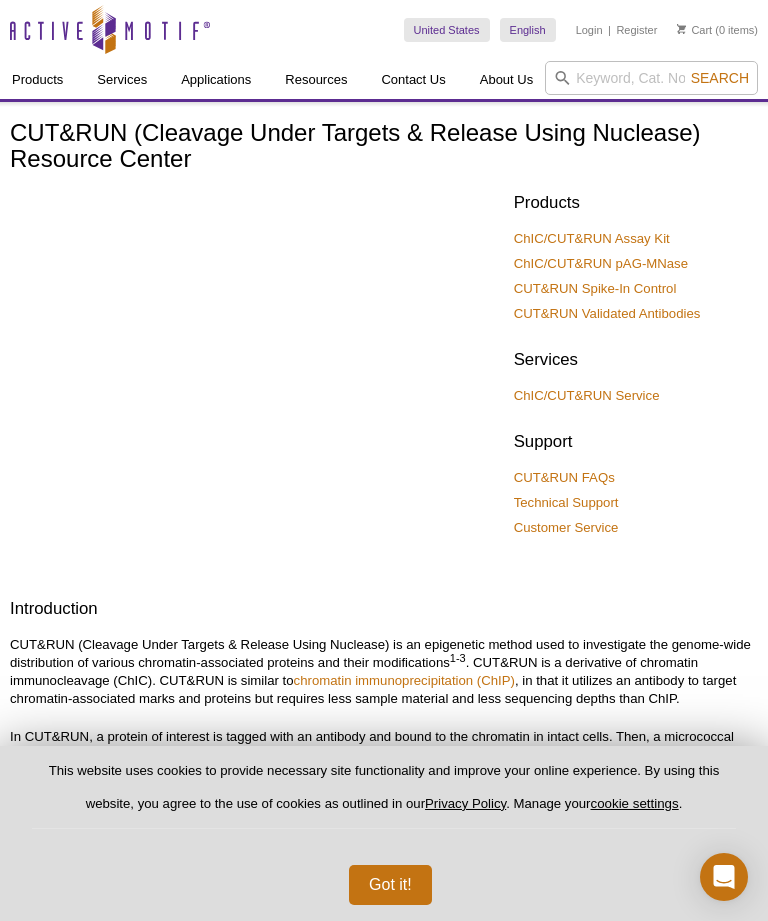 scroll, scrollTop: 0, scrollLeft: 0, axis: both 